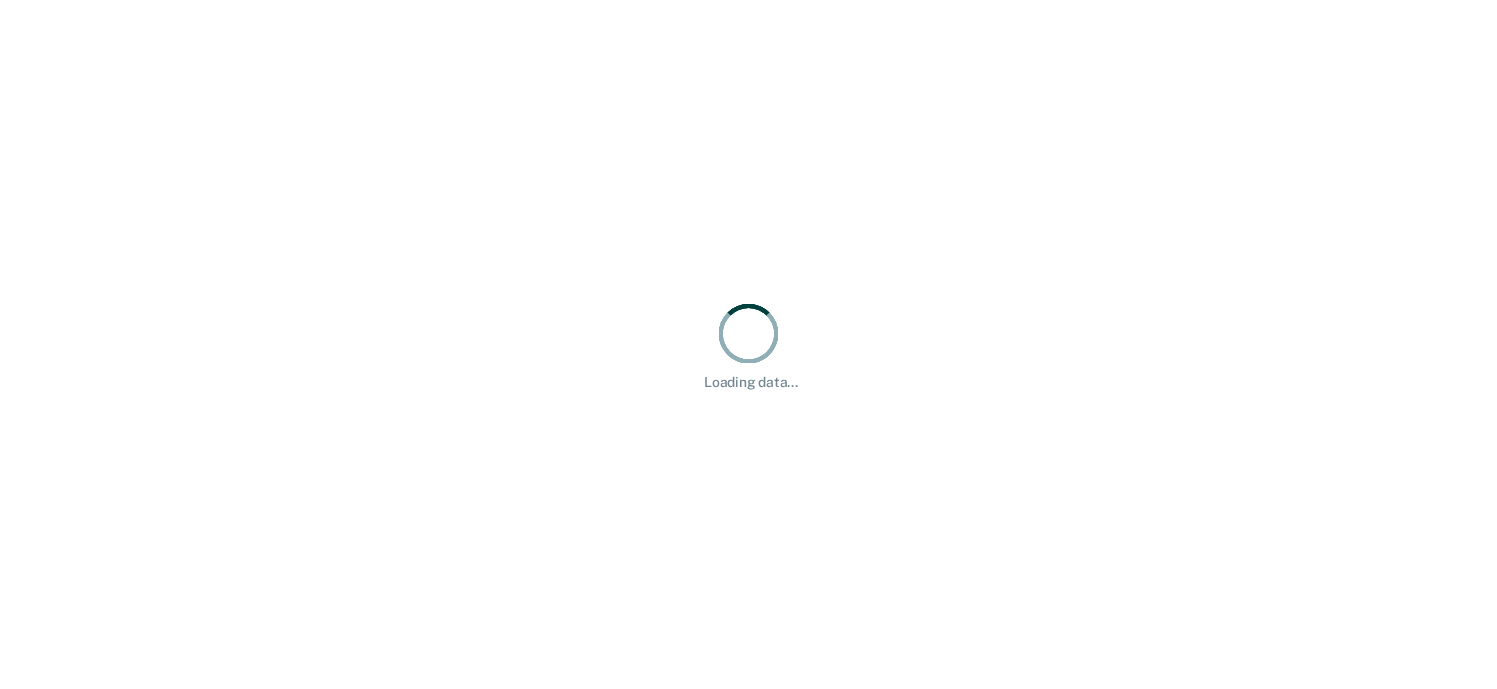 scroll, scrollTop: 0, scrollLeft: 0, axis: both 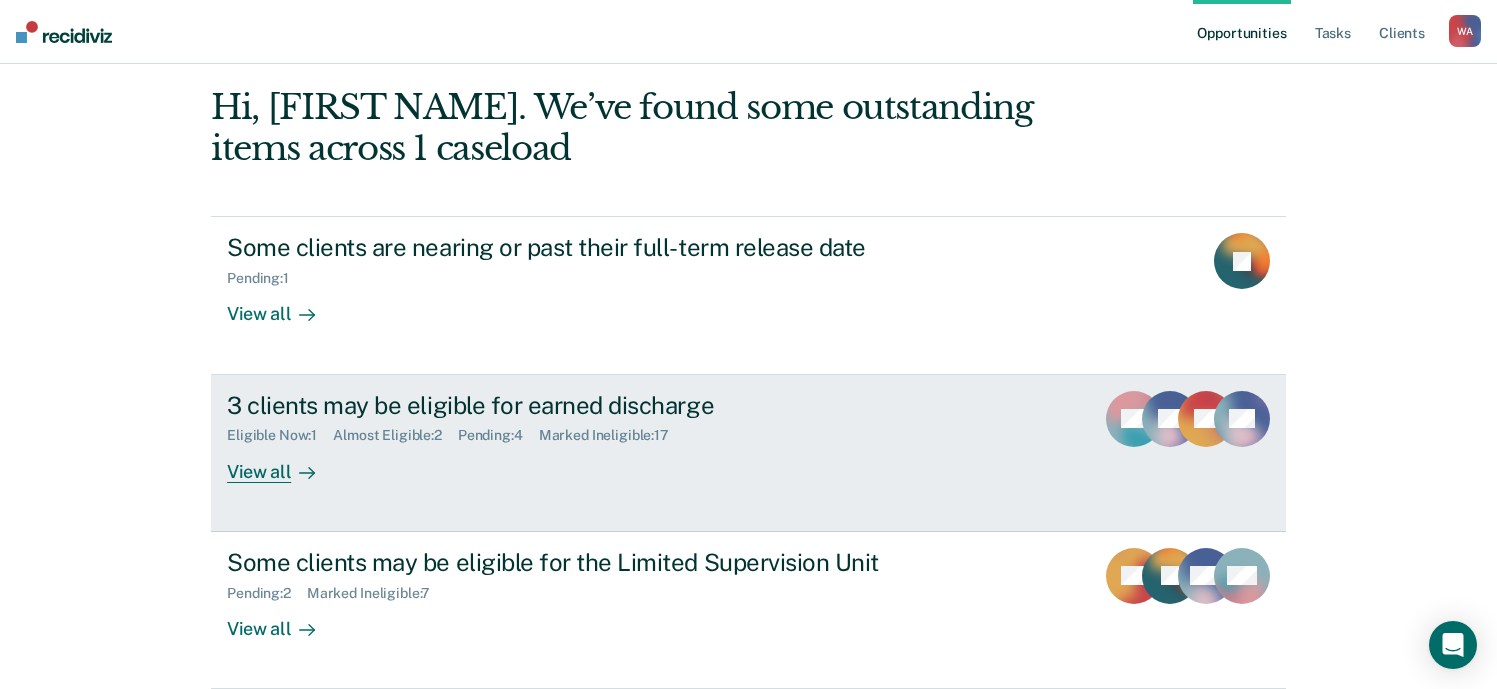 click on "View all" at bounding box center [283, 463] 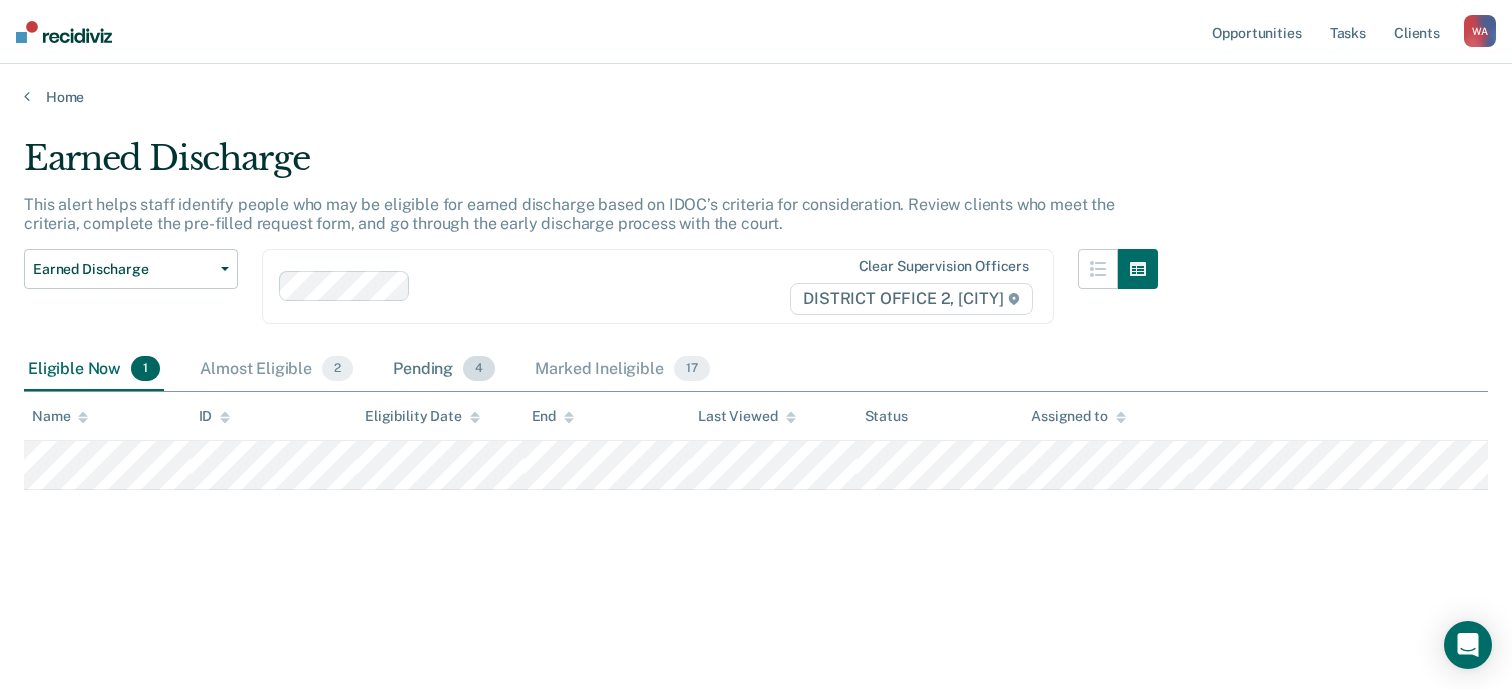 click on "Pending 4" at bounding box center [444, 370] 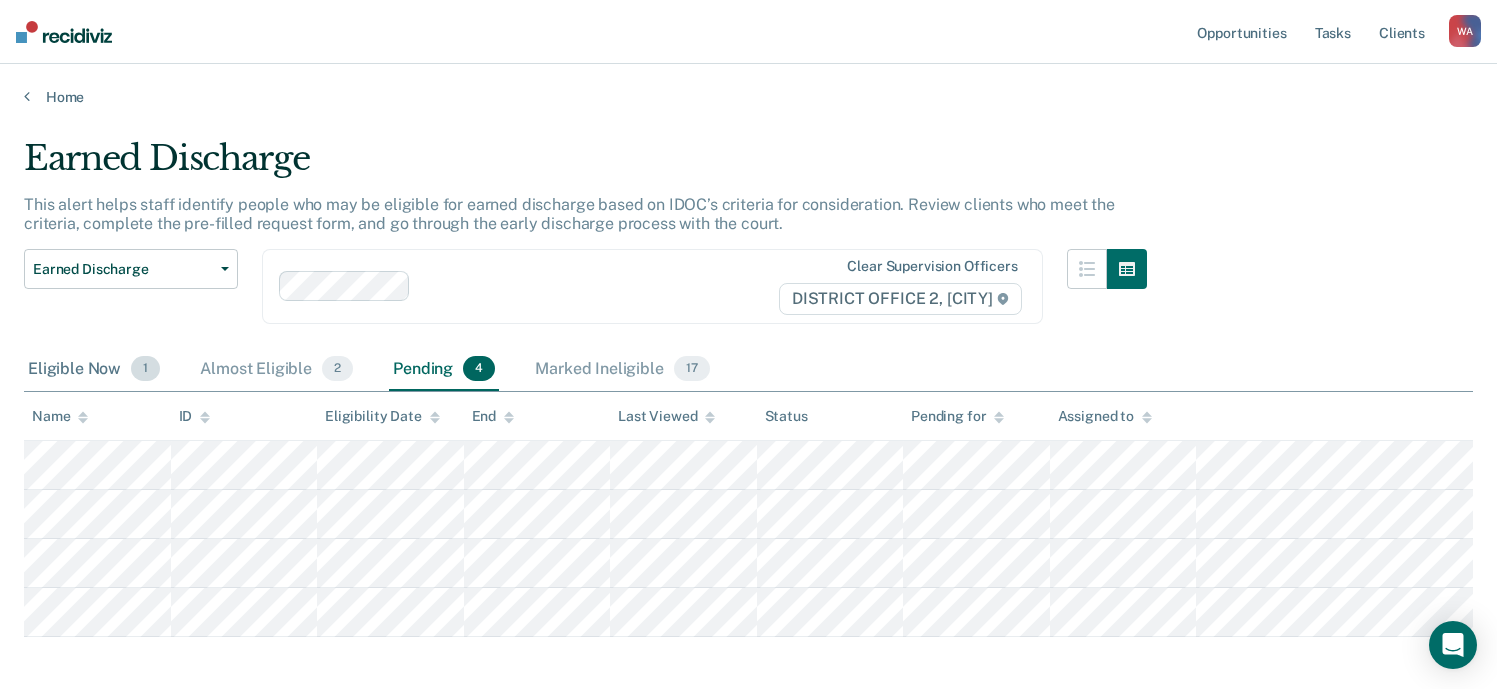 click on "Eligible Now 1" at bounding box center [94, 370] 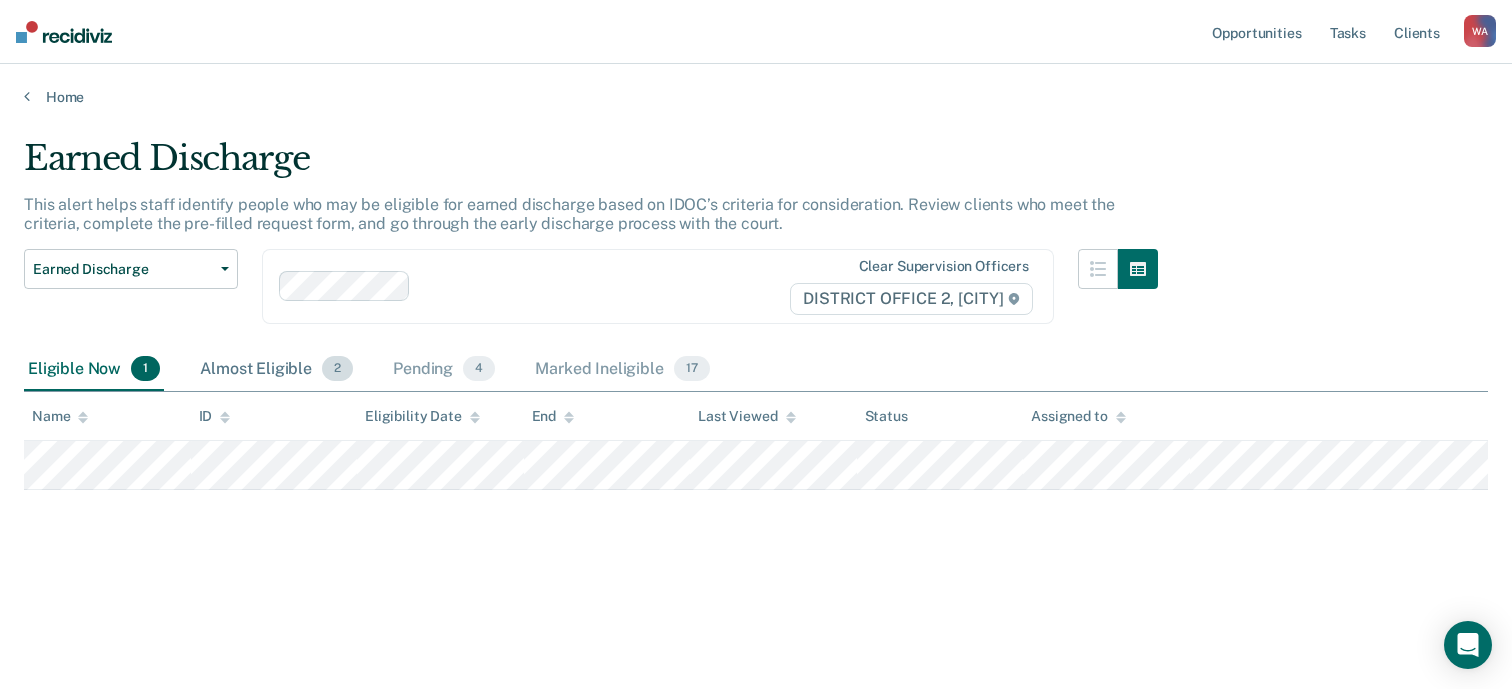 click on "Almost Eligible 2" at bounding box center (276, 370) 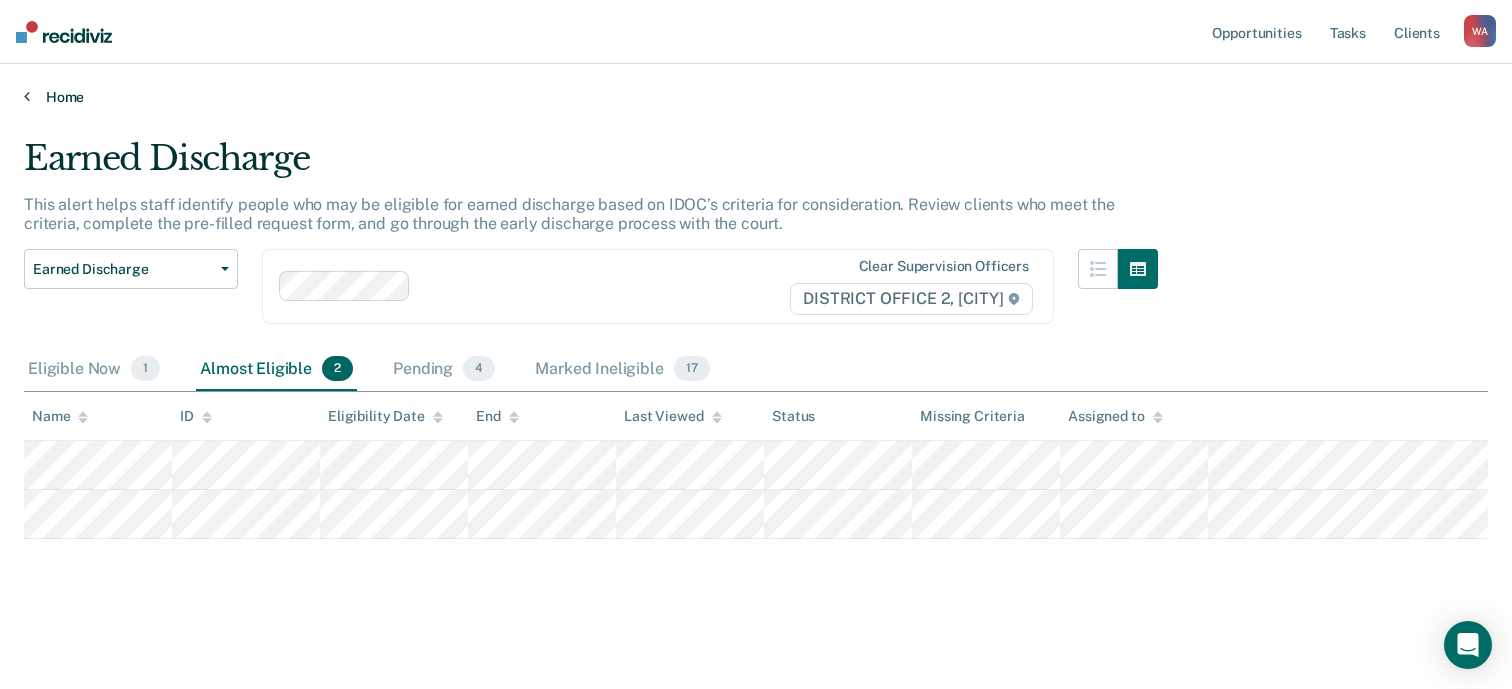 click on "Home" at bounding box center [756, 97] 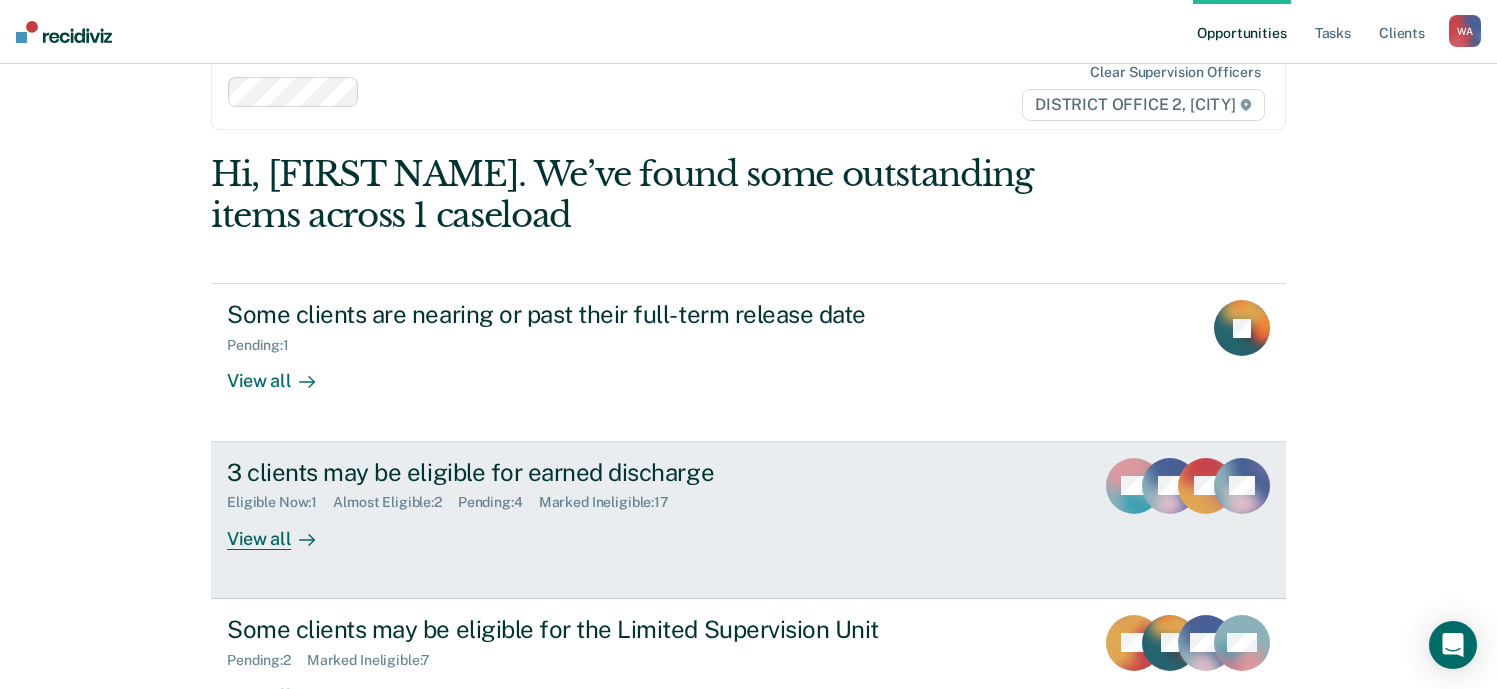 scroll, scrollTop: 188, scrollLeft: 0, axis: vertical 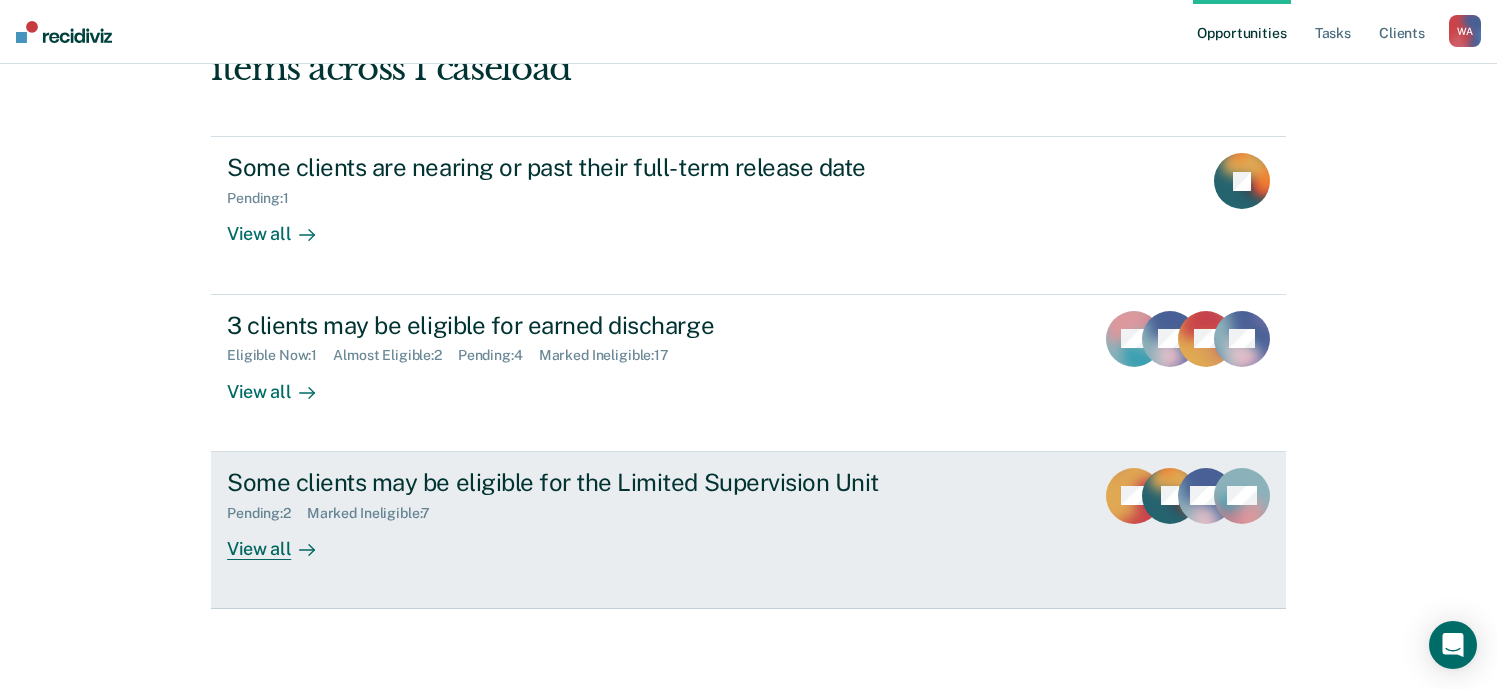 click on "View all" at bounding box center [283, 540] 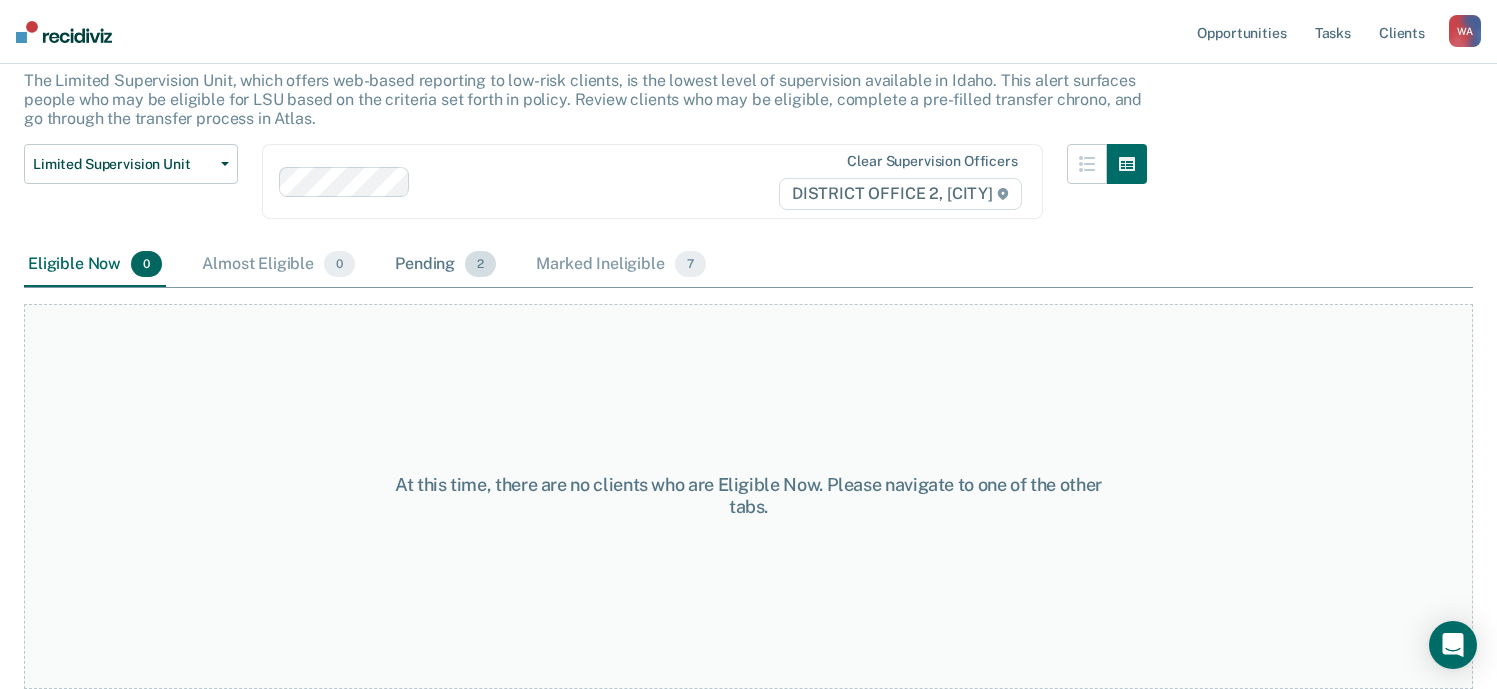 click on "Pending 2" at bounding box center [445, 265] 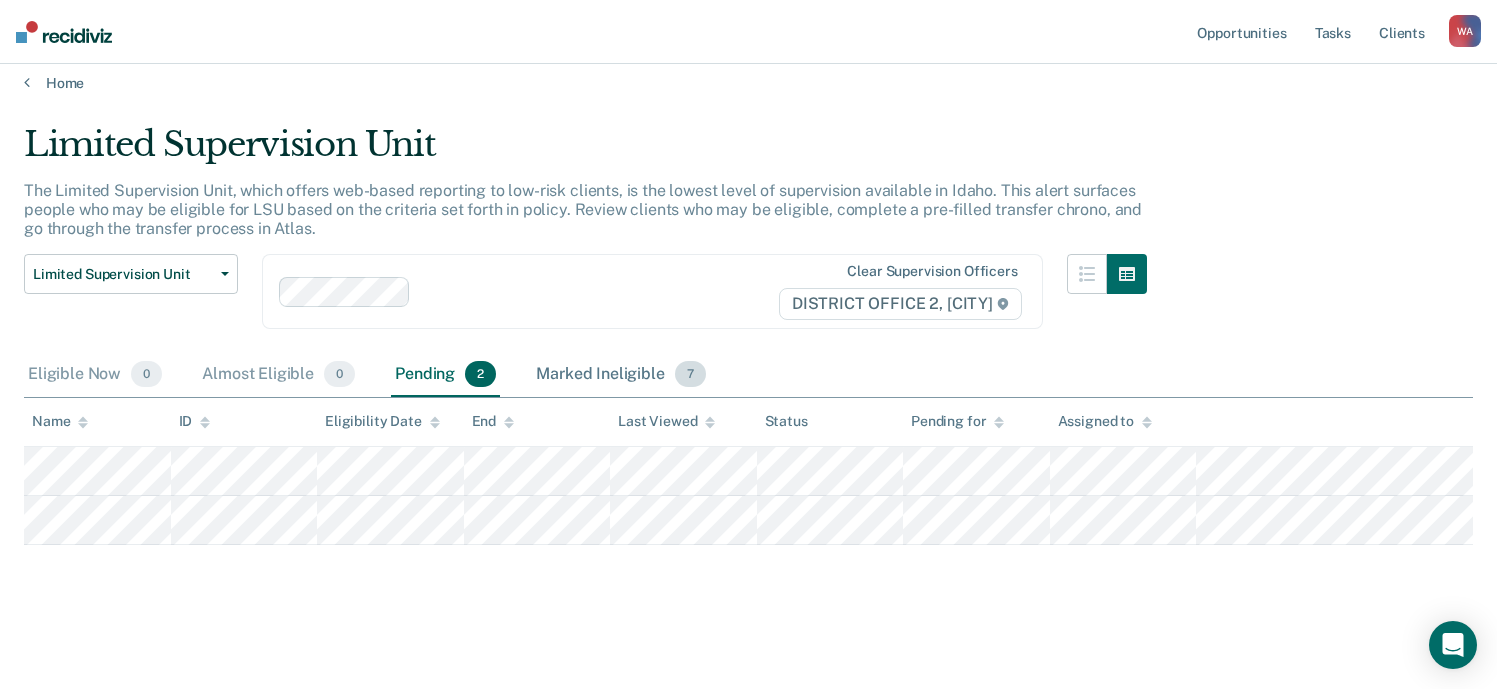 click on "Marked Ineligible 7" at bounding box center (621, 375) 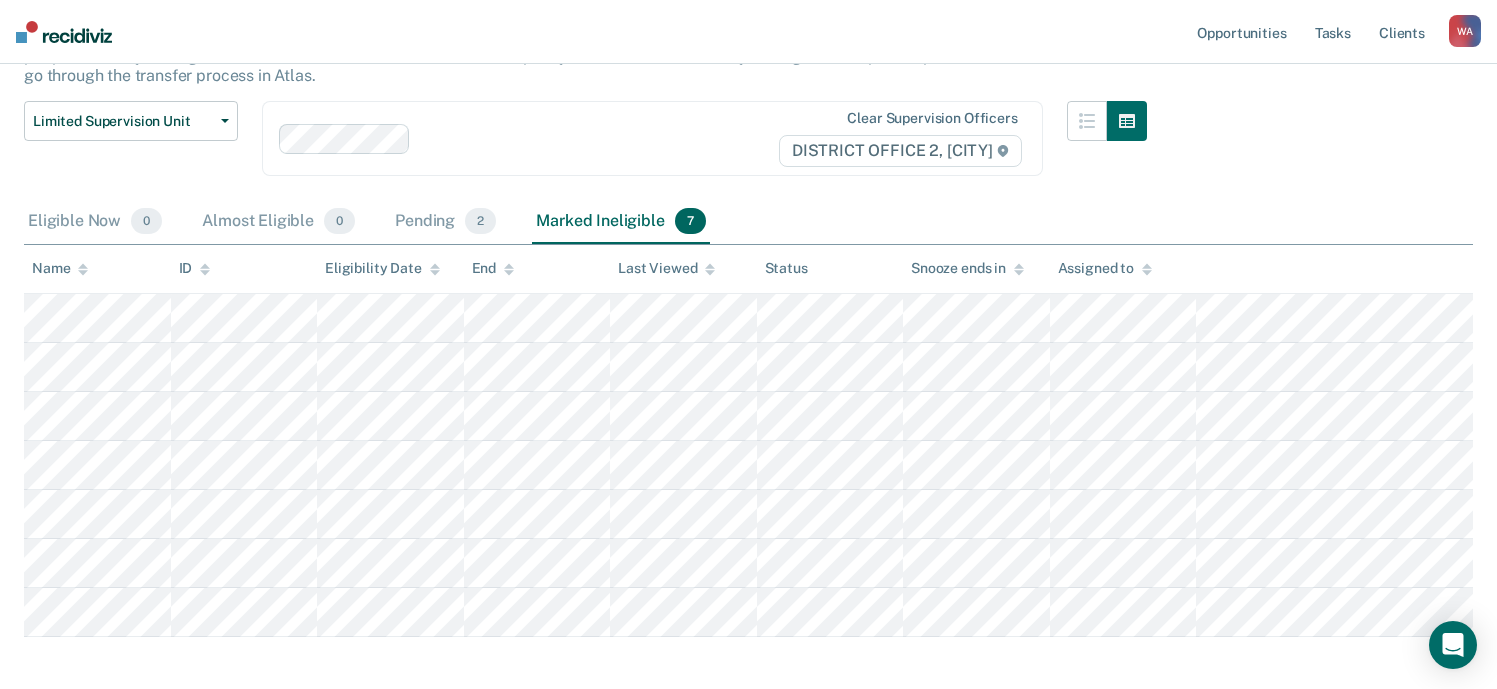 scroll, scrollTop: 189, scrollLeft: 0, axis: vertical 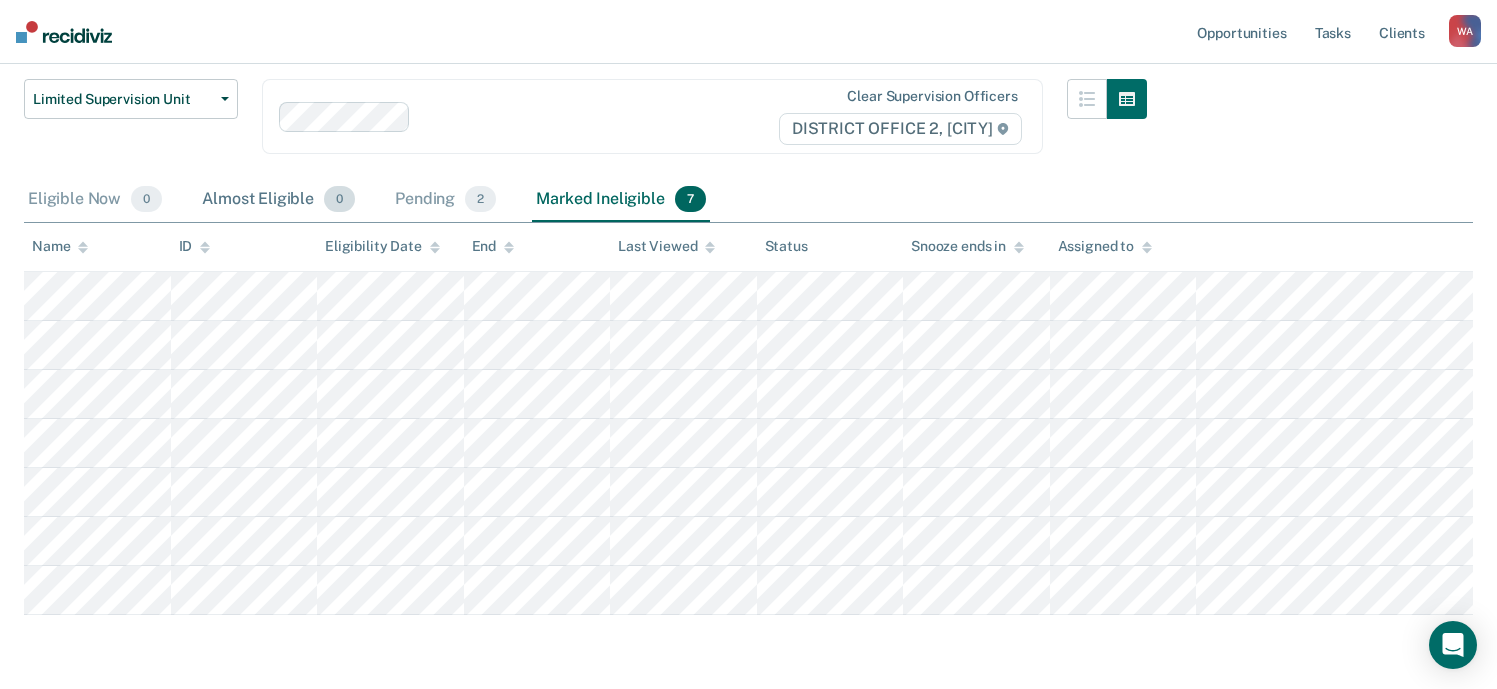 click on "Almost Eligible 0" at bounding box center [278, 200] 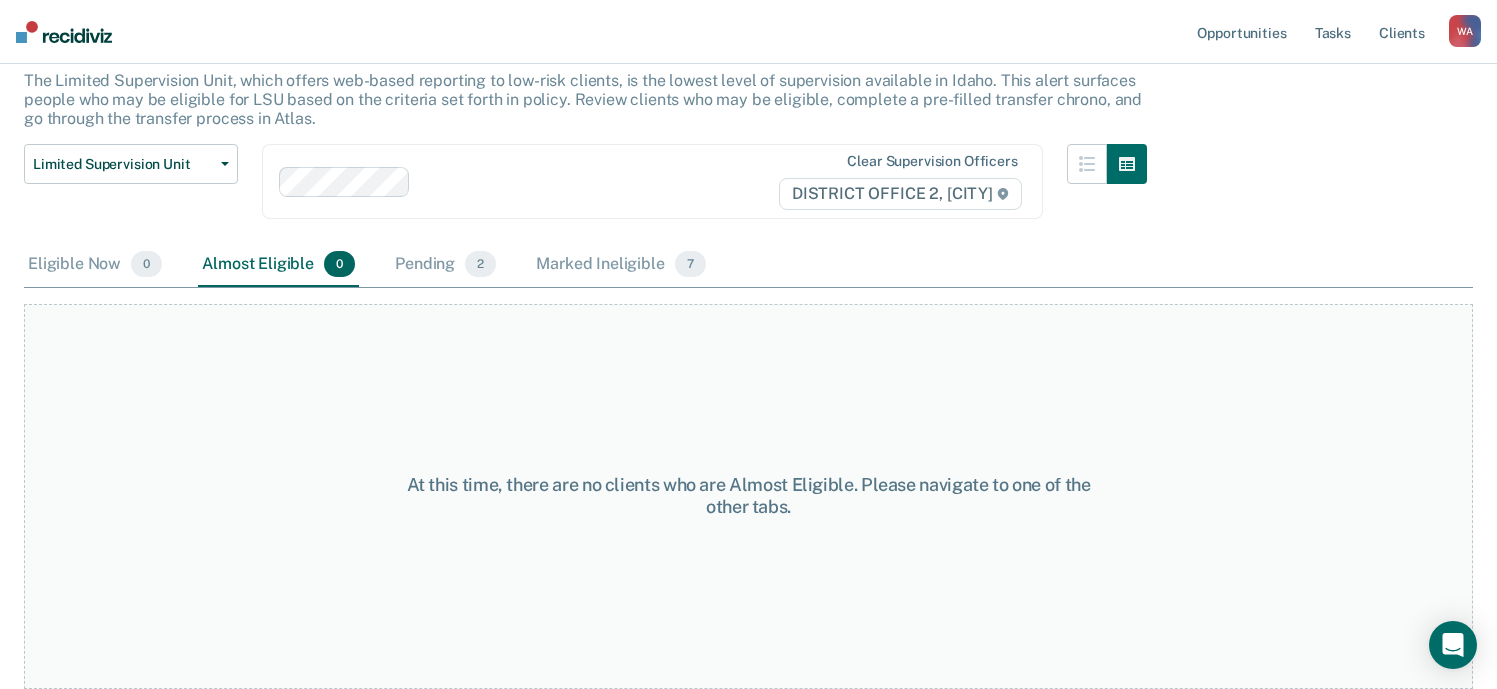scroll, scrollTop: 124, scrollLeft: 0, axis: vertical 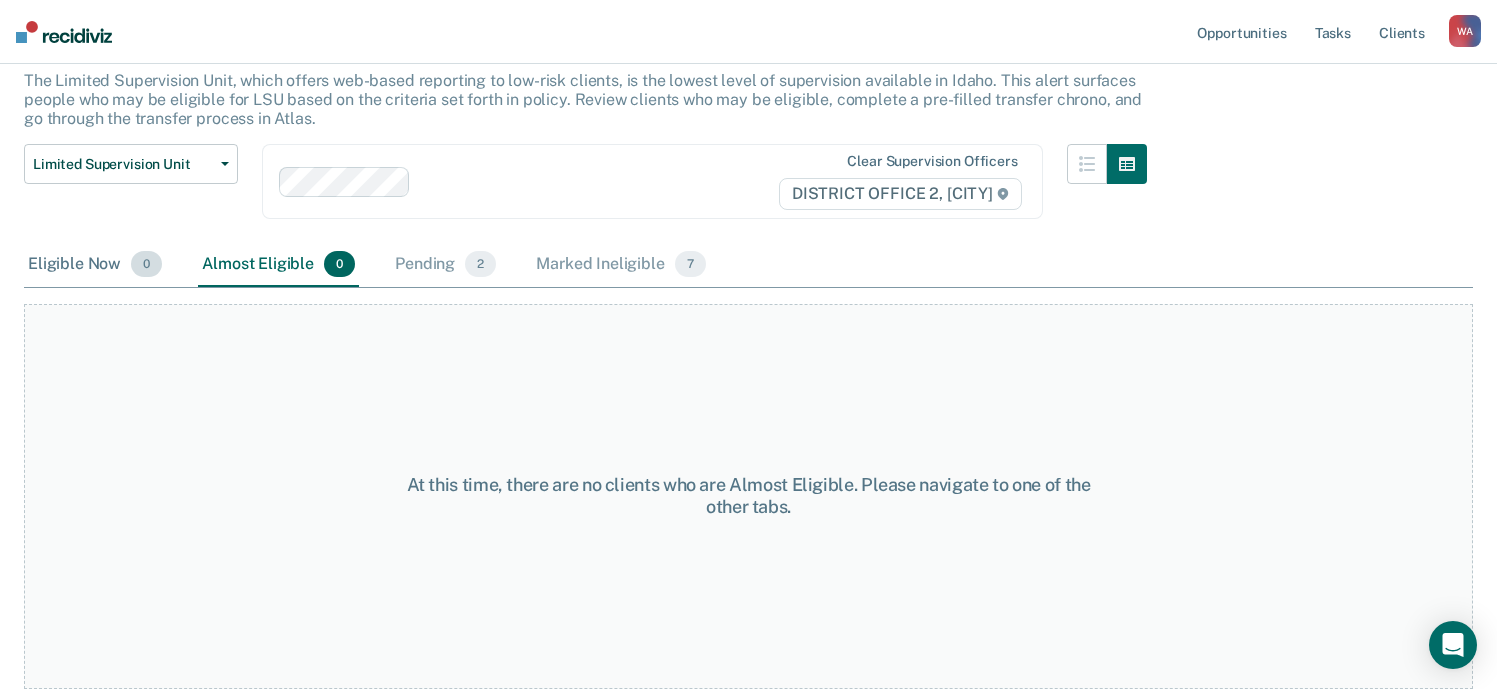 click on "Eligible Now 0" at bounding box center (95, 265) 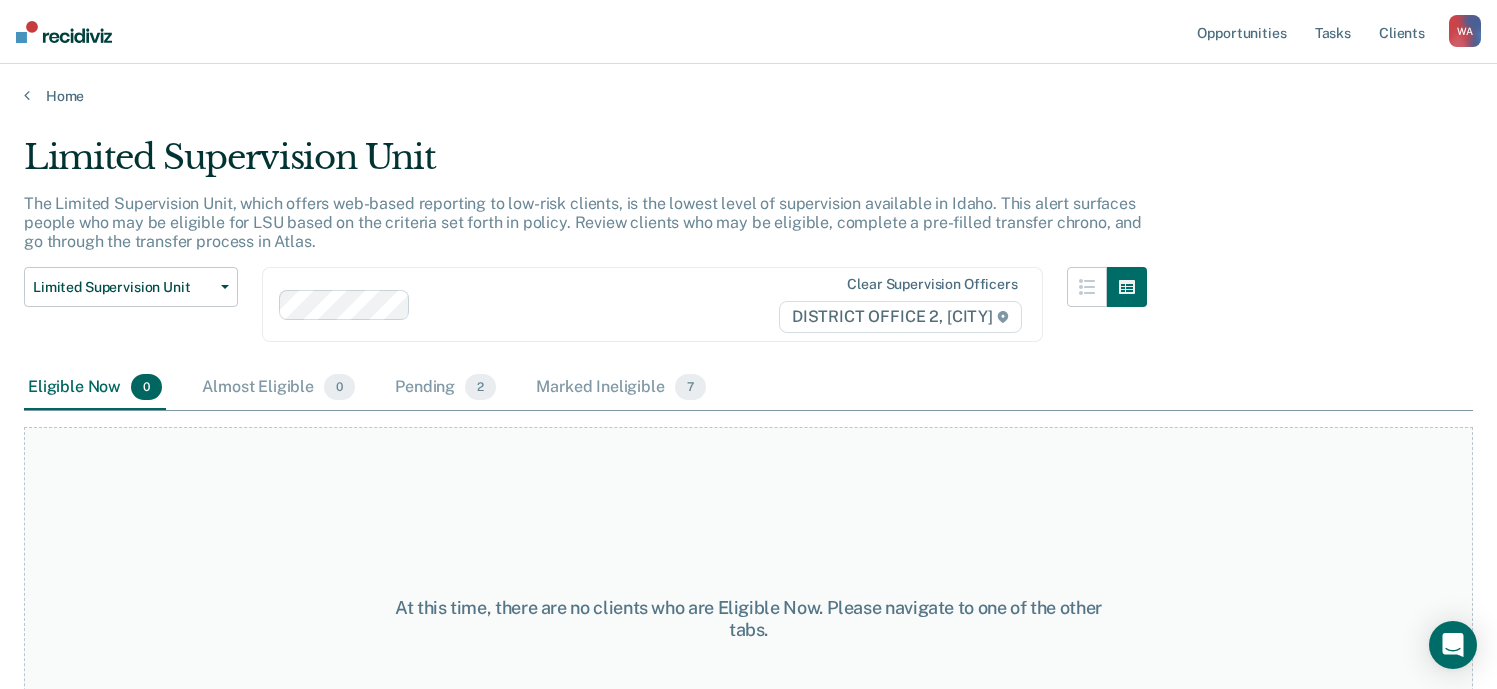 scroll, scrollTop: 0, scrollLeft: 0, axis: both 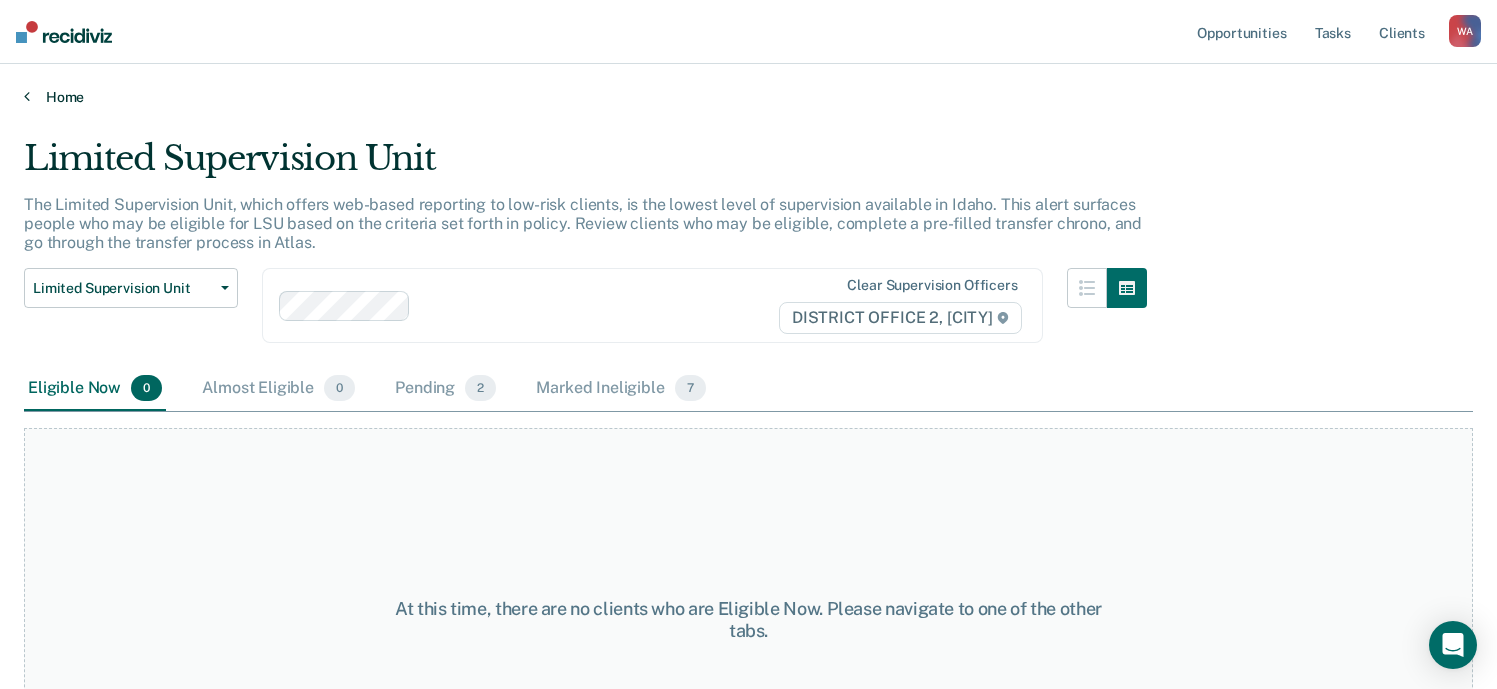 click on "Home" at bounding box center [748, 97] 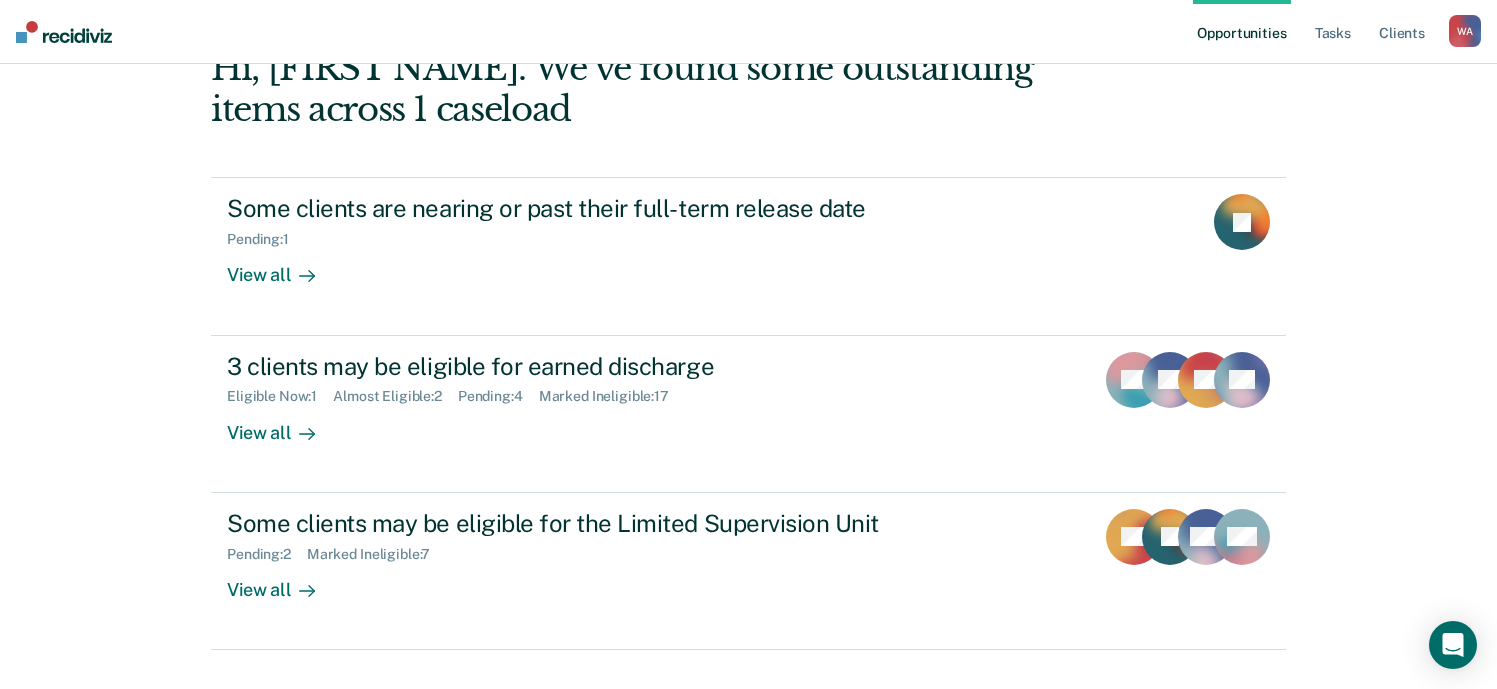 scroll, scrollTop: 175, scrollLeft: 0, axis: vertical 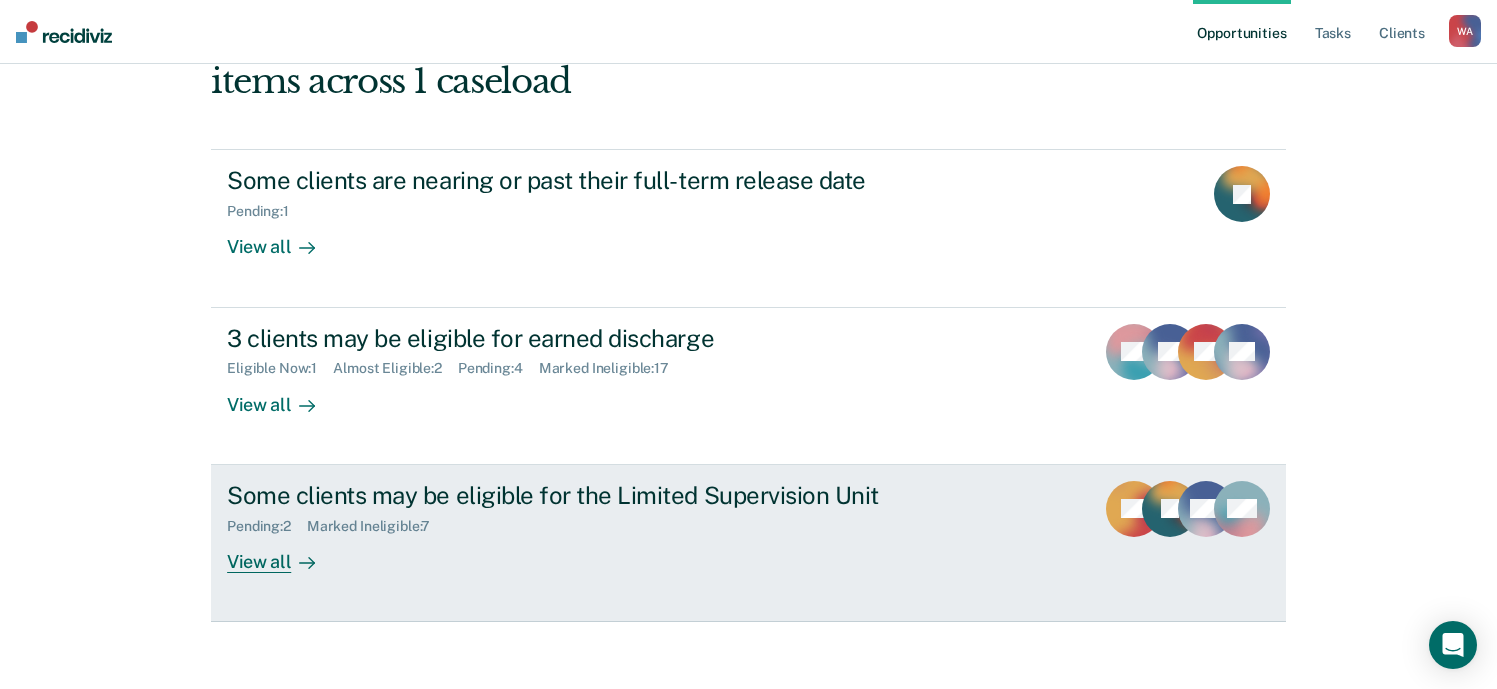 click on "View all" at bounding box center [283, 553] 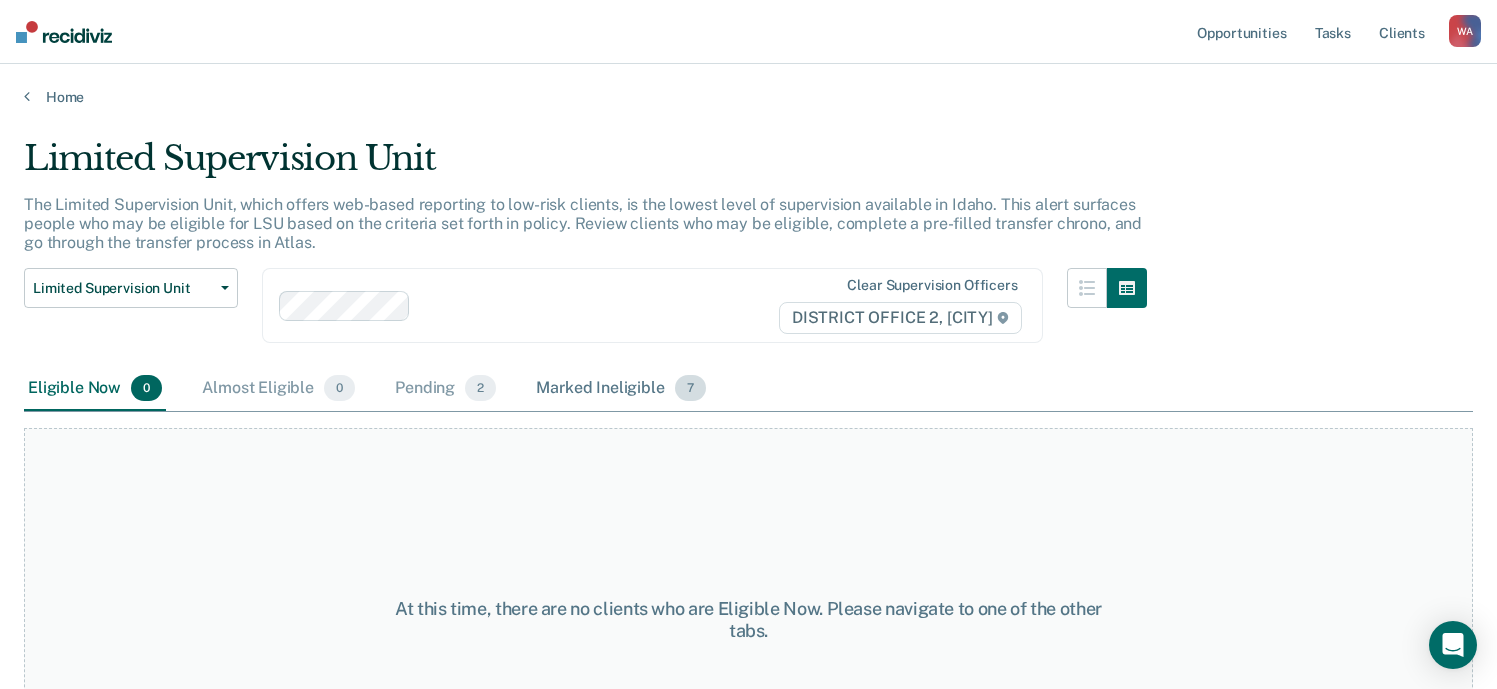 click on "Marked Ineligible 7" at bounding box center [621, 389] 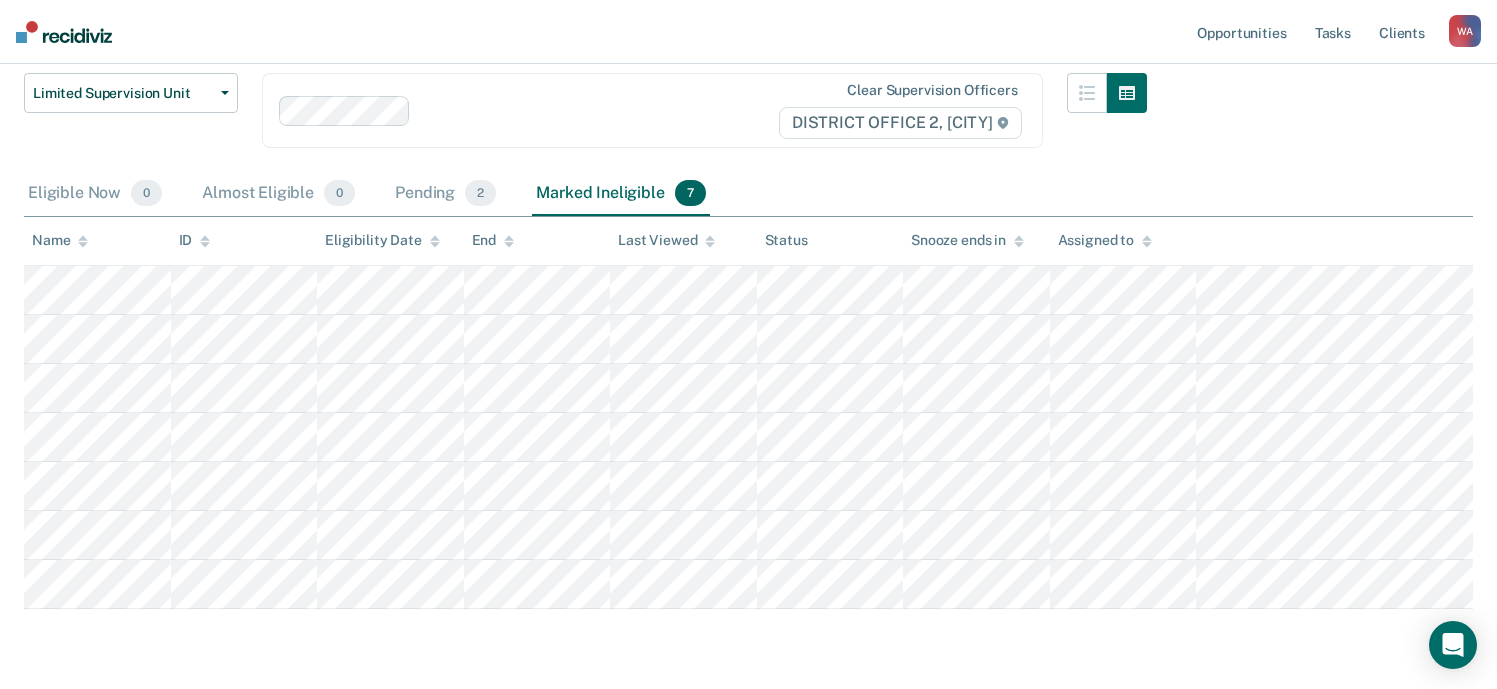 scroll, scrollTop: 200, scrollLeft: 0, axis: vertical 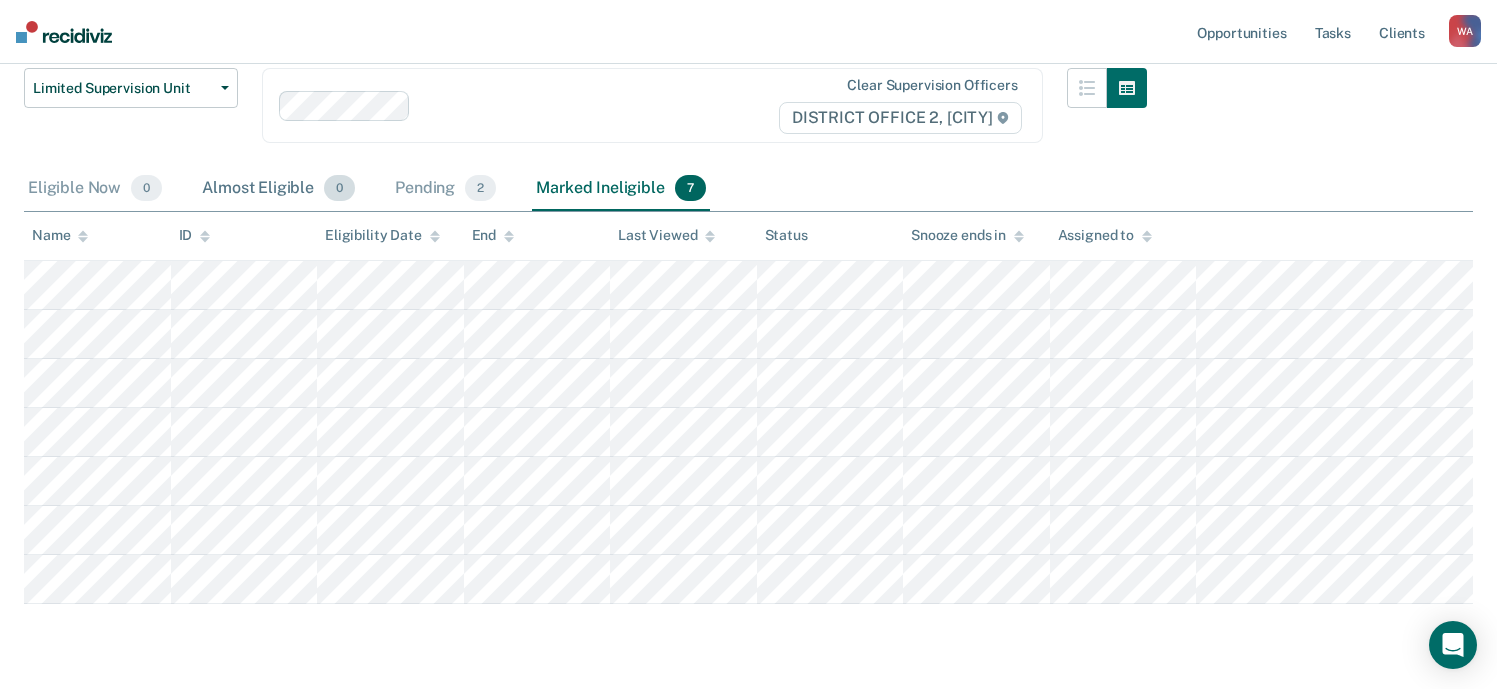 click on "Almost Eligible 0" at bounding box center (278, 189) 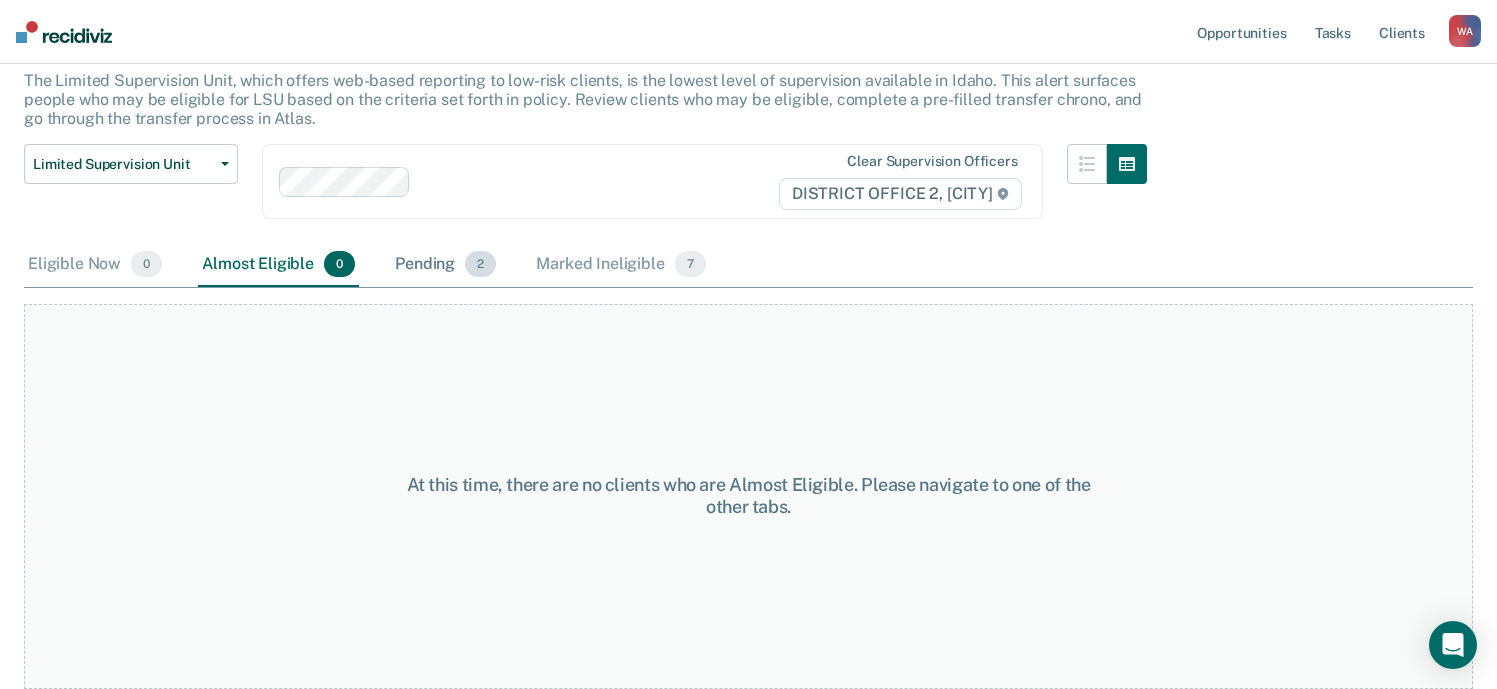 click on "Pending 2" at bounding box center (445, 265) 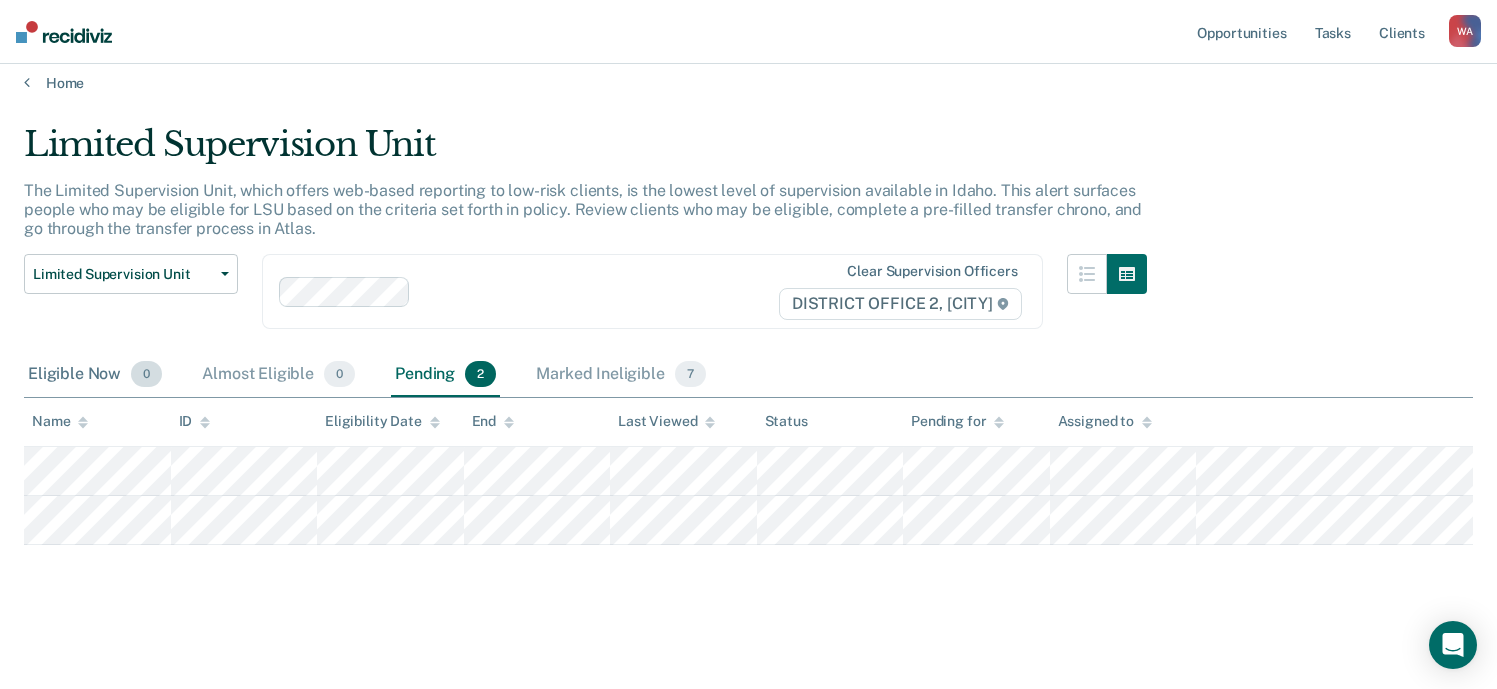 click on "Eligible Now 0" at bounding box center (95, 375) 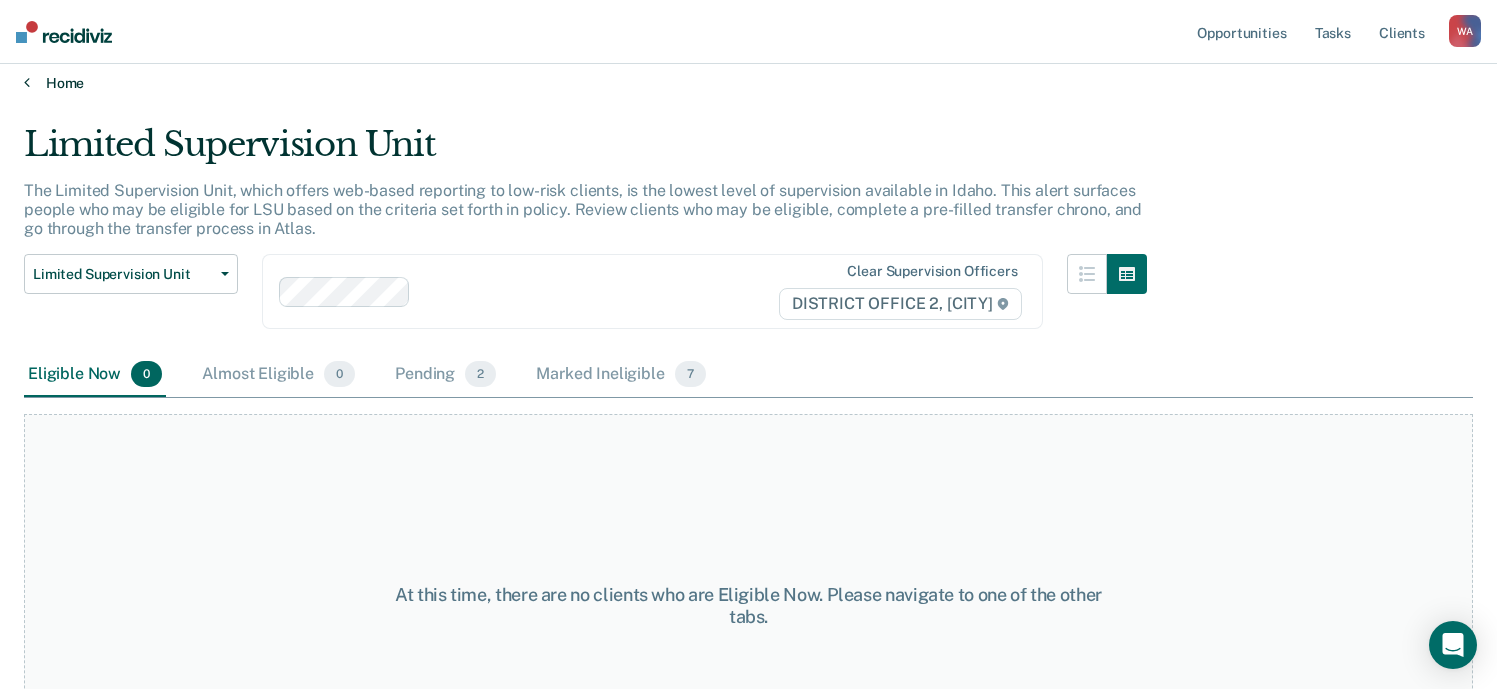 click on "Home" at bounding box center (748, 83) 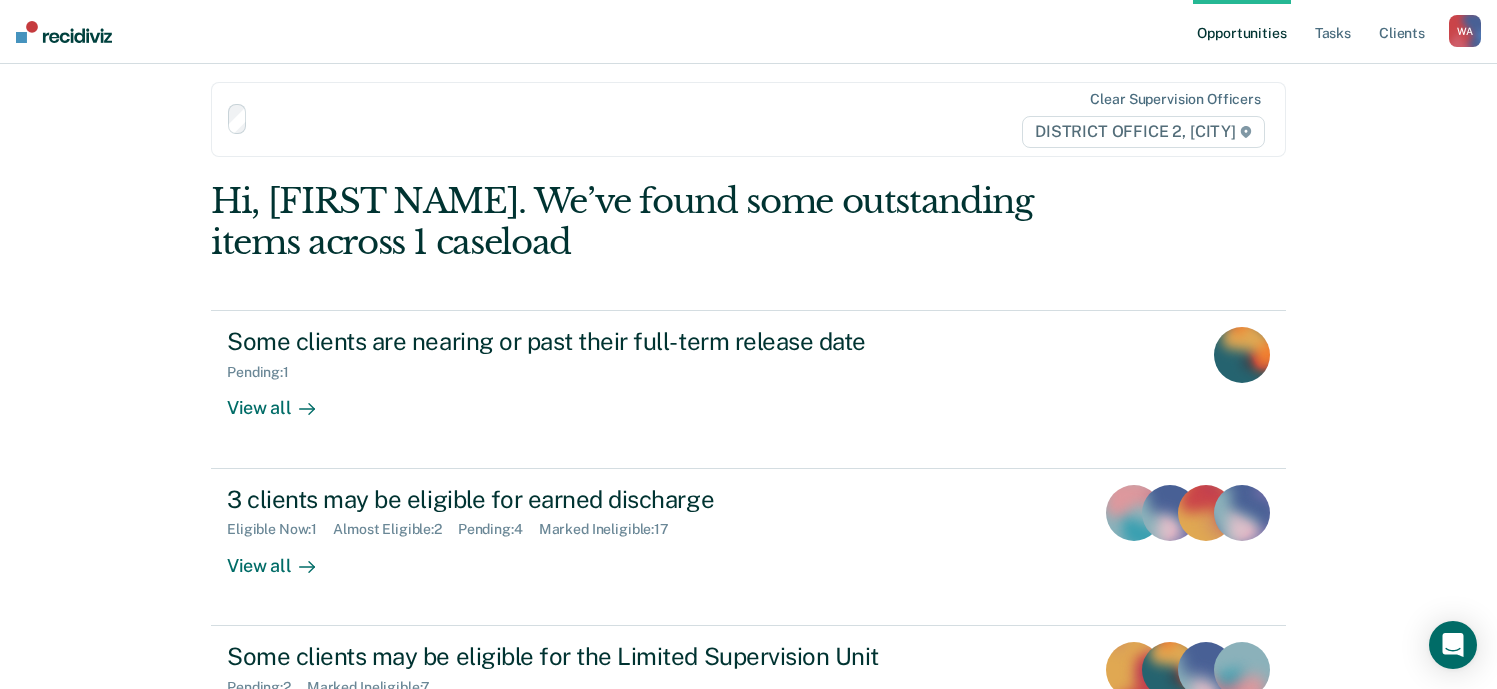 scroll, scrollTop: 0, scrollLeft: 0, axis: both 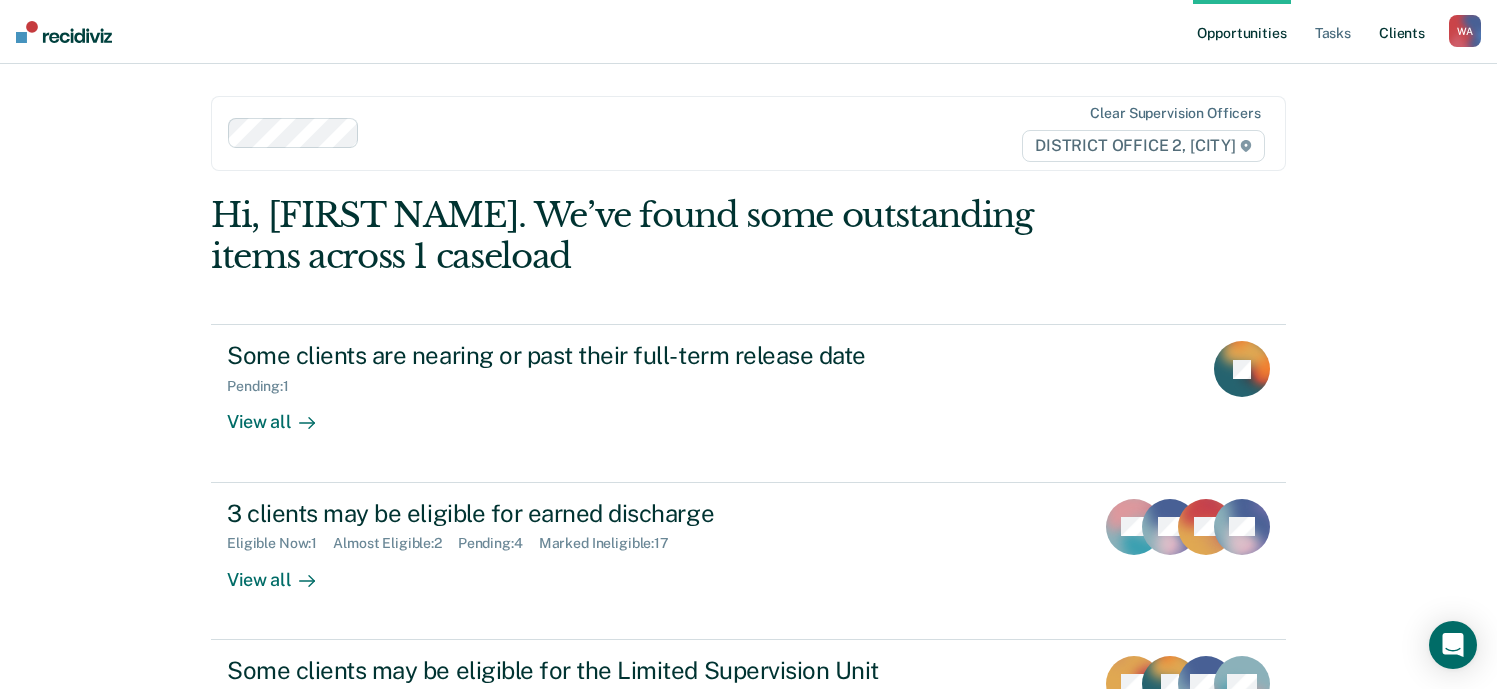 click on "Client s" at bounding box center (1402, 32) 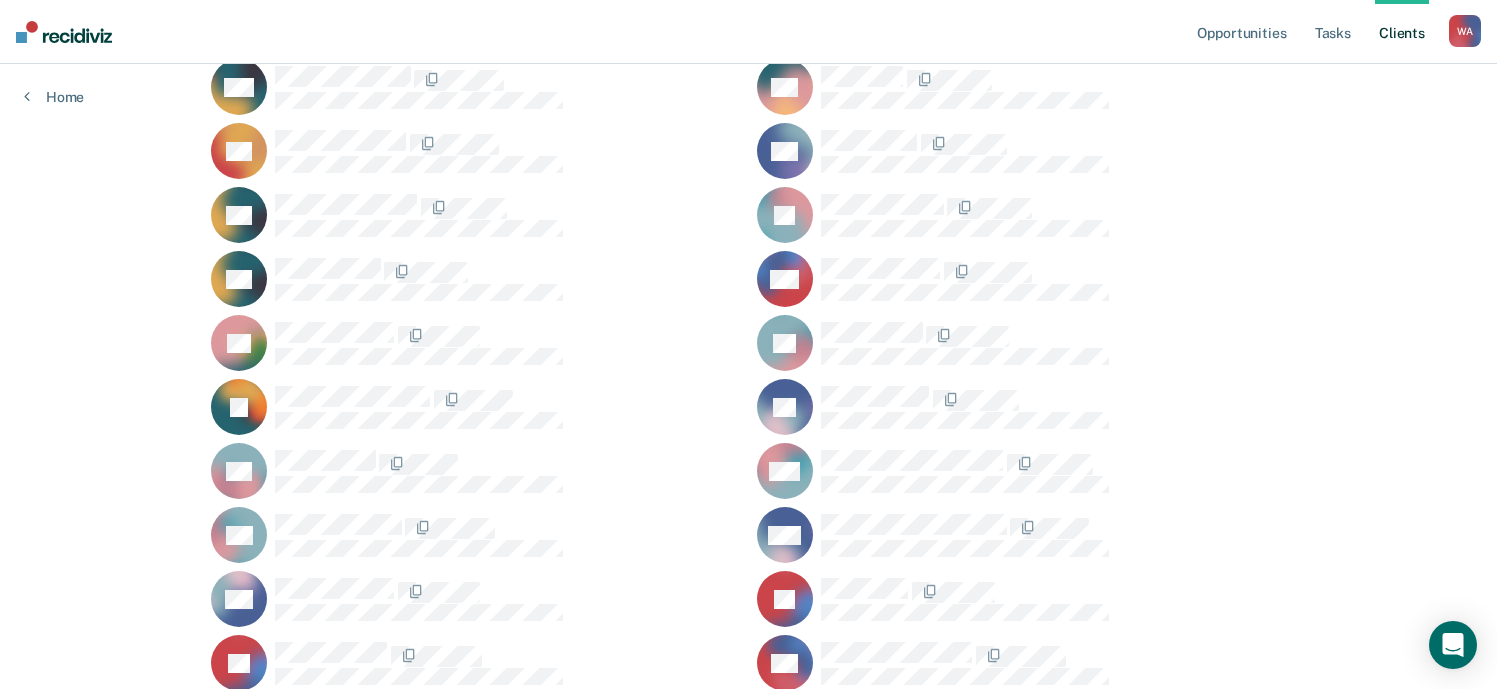 scroll, scrollTop: 500, scrollLeft: 0, axis: vertical 